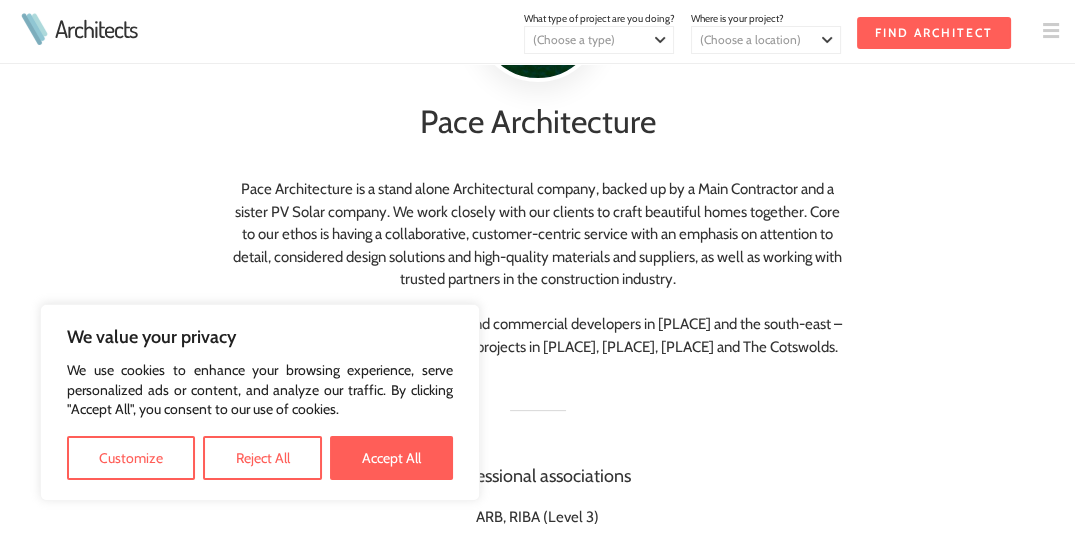 scroll, scrollTop: 285, scrollLeft: 0, axis: vertical 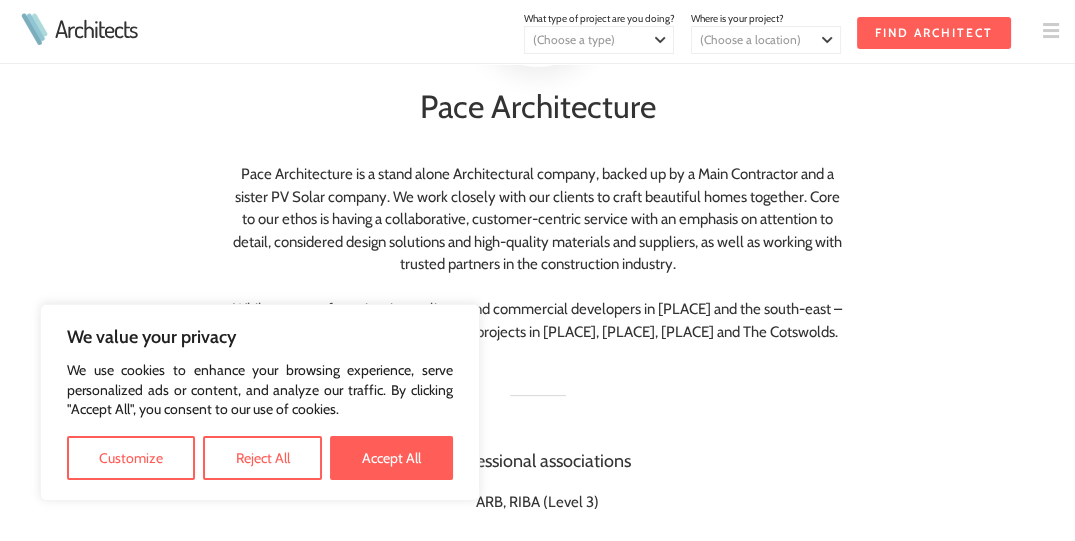click at bounding box center [538, 383] 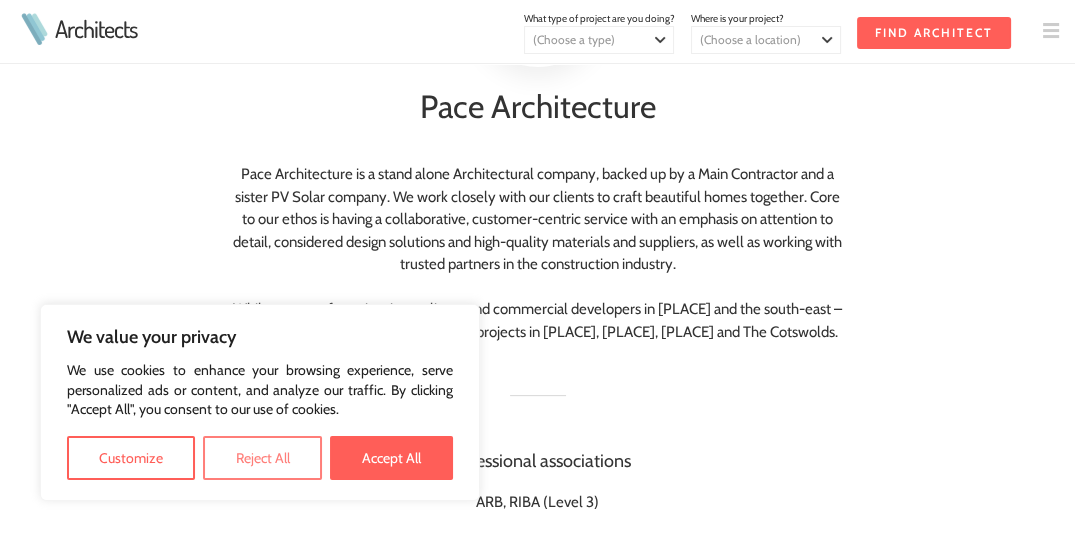 click on "Reject All" at bounding box center (262, 458) 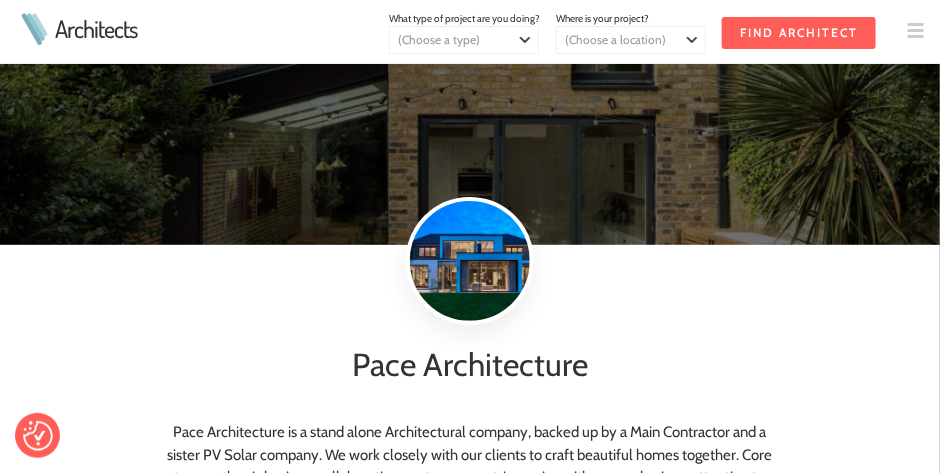 scroll, scrollTop: 0, scrollLeft: 0, axis: both 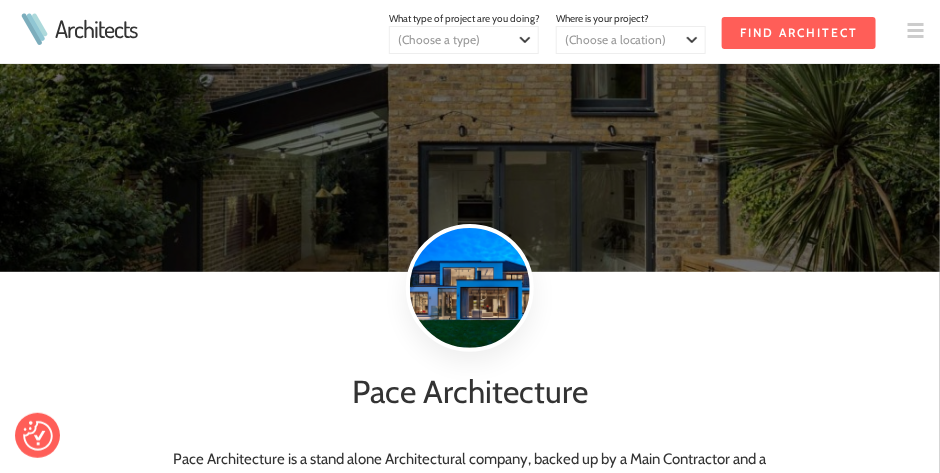 click at bounding box center (470, 160) 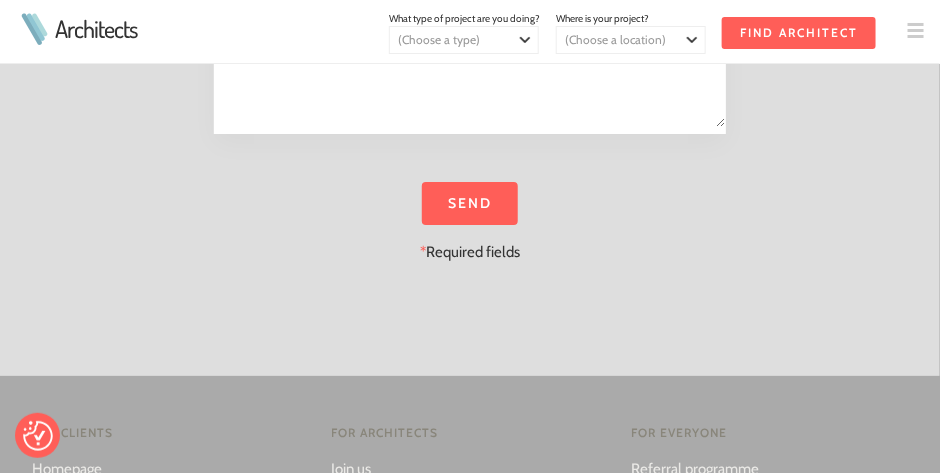 scroll, scrollTop: 3650, scrollLeft: 0, axis: vertical 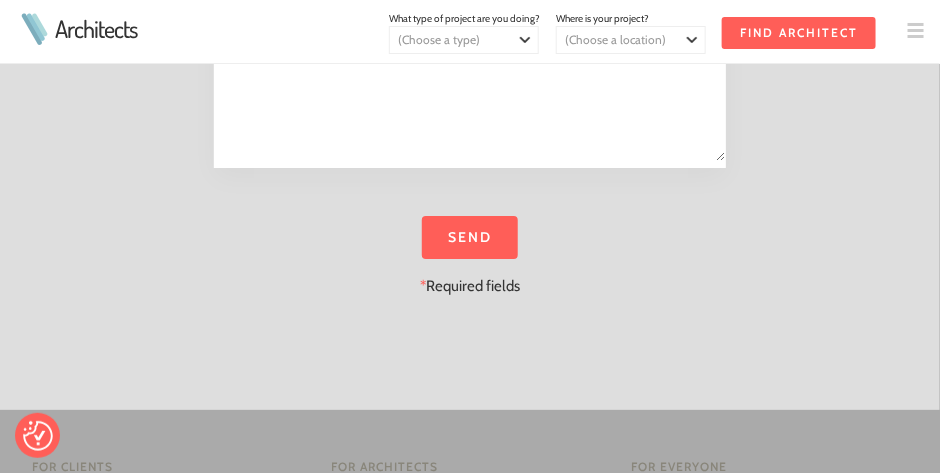 click at bounding box center (916, 31) 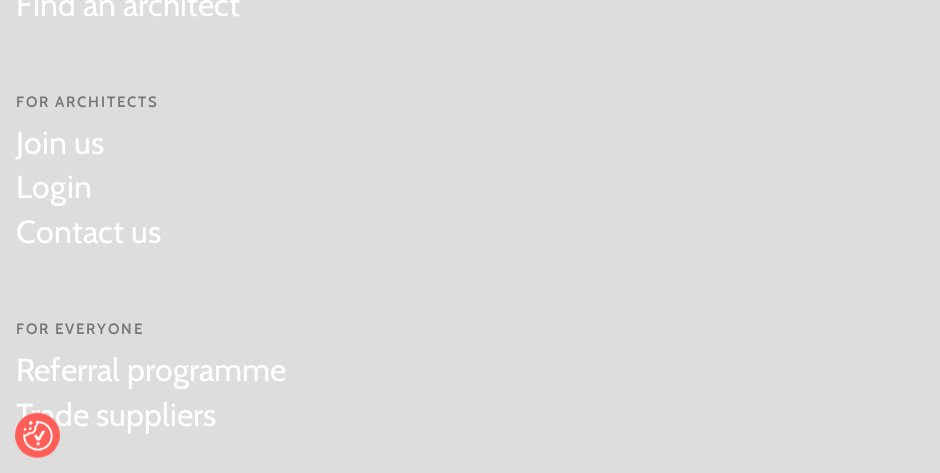 scroll, scrollTop: 271, scrollLeft: 0, axis: vertical 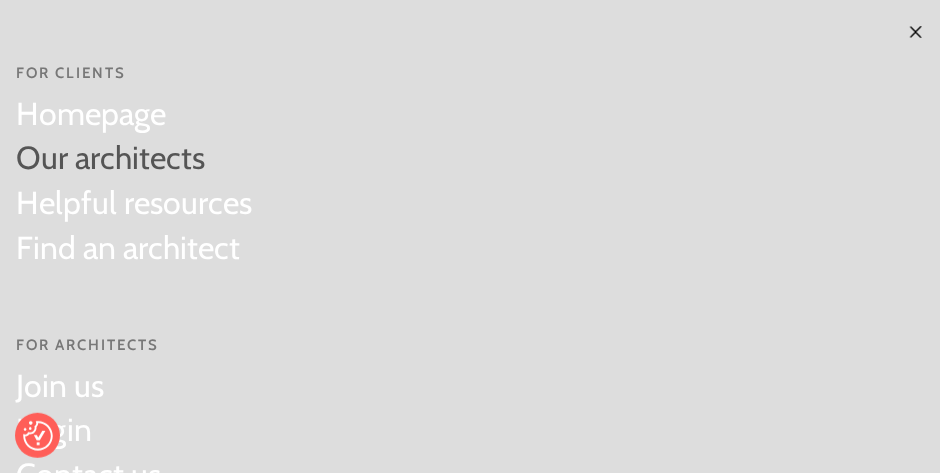 click on "Our architects" at bounding box center (134, 158) 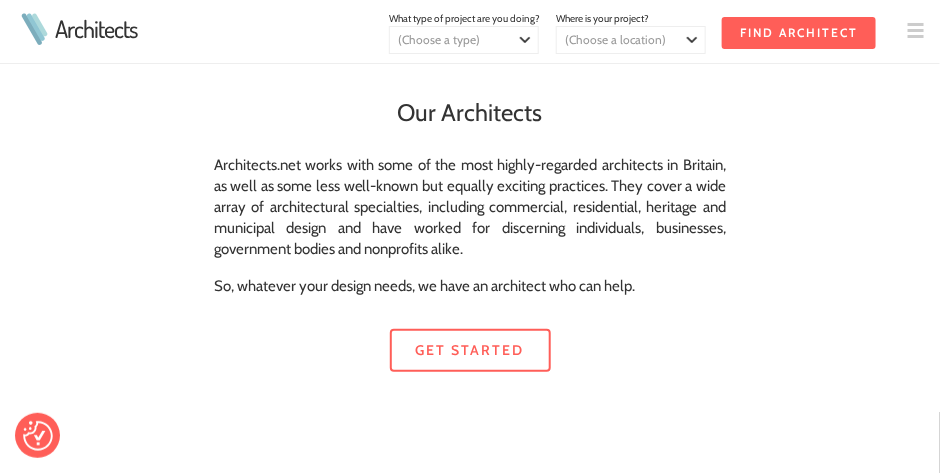 scroll, scrollTop: 100, scrollLeft: 0, axis: vertical 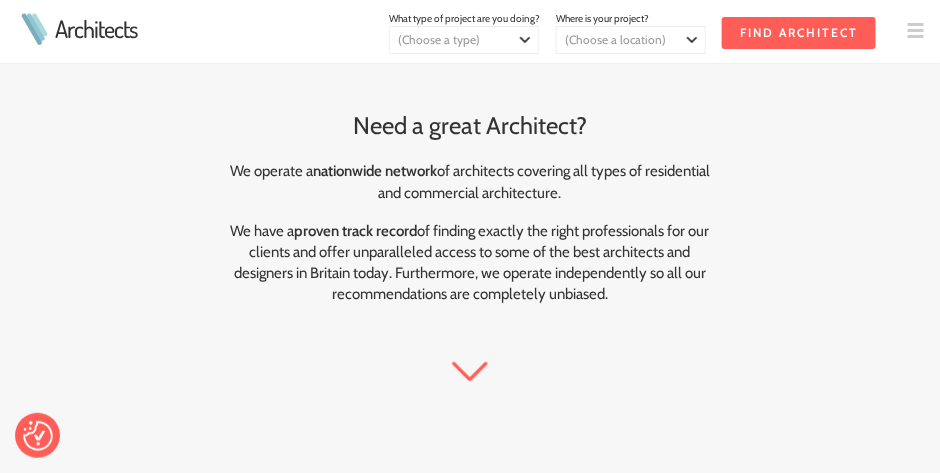 click at bounding box center (916, 31) 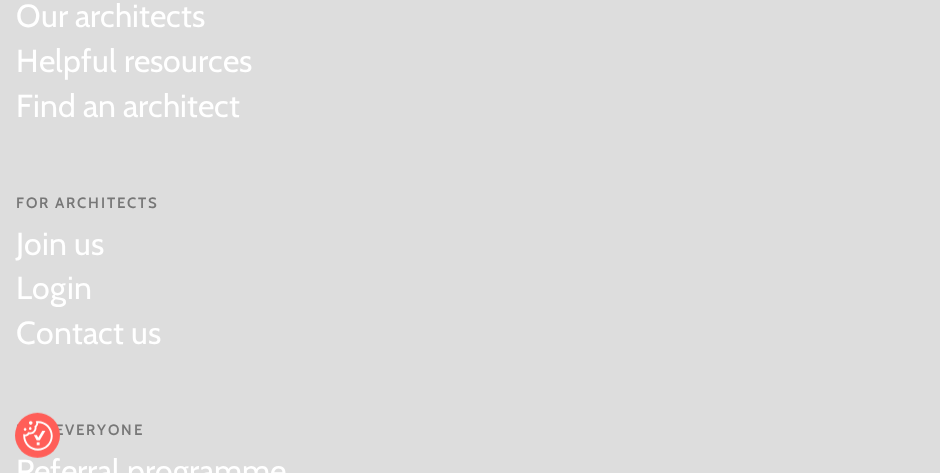 scroll, scrollTop: 21, scrollLeft: 0, axis: vertical 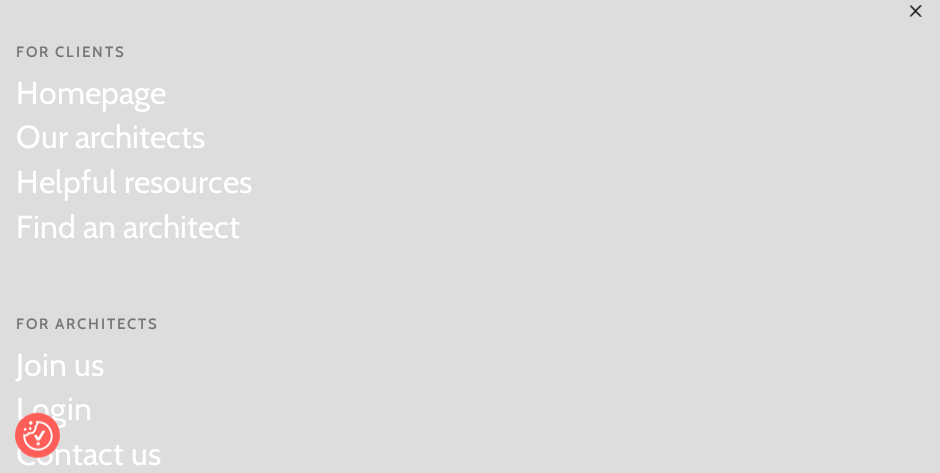 click at bounding box center (916, 11) 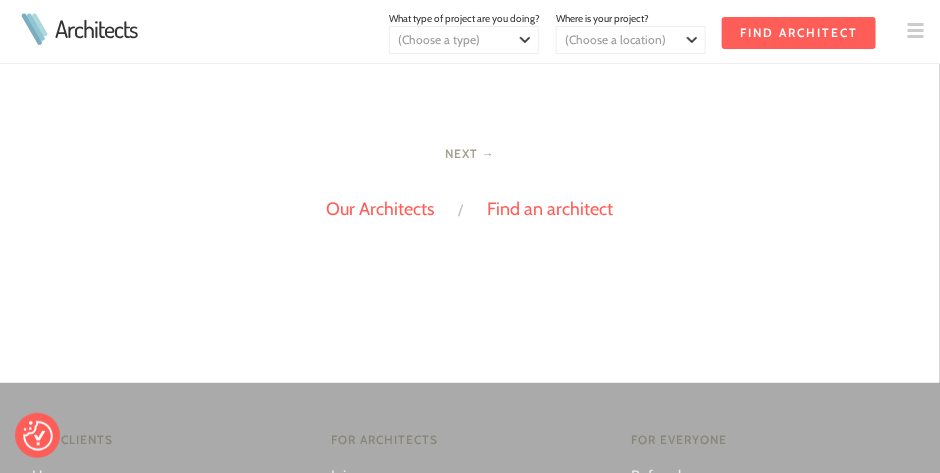 scroll, scrollTop: 3850, scrollLeft: 0, axis: vertical 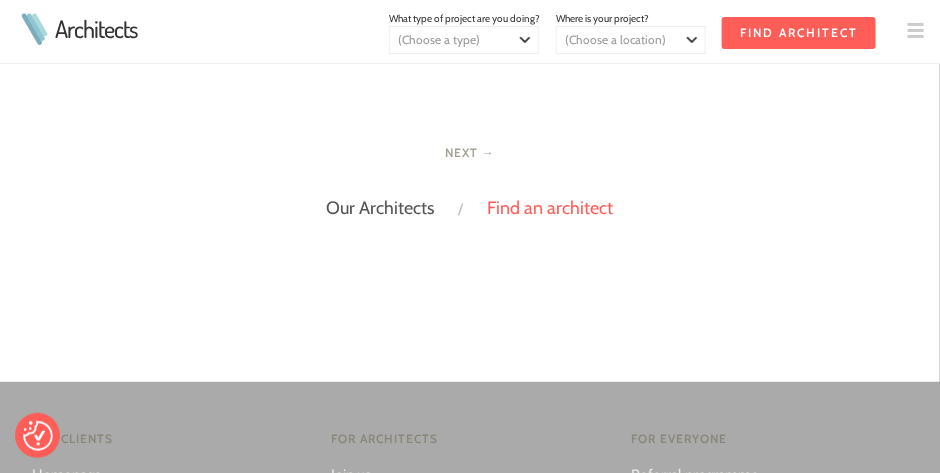 click on "Our Architects" at bounding box center [381, 208] 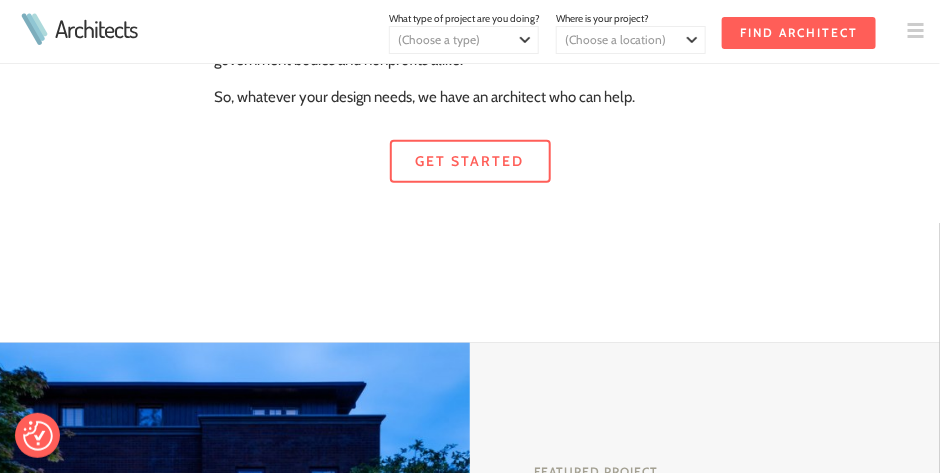 scroll, scrollTop: 300, scrollLeft: 0, axis: vertical 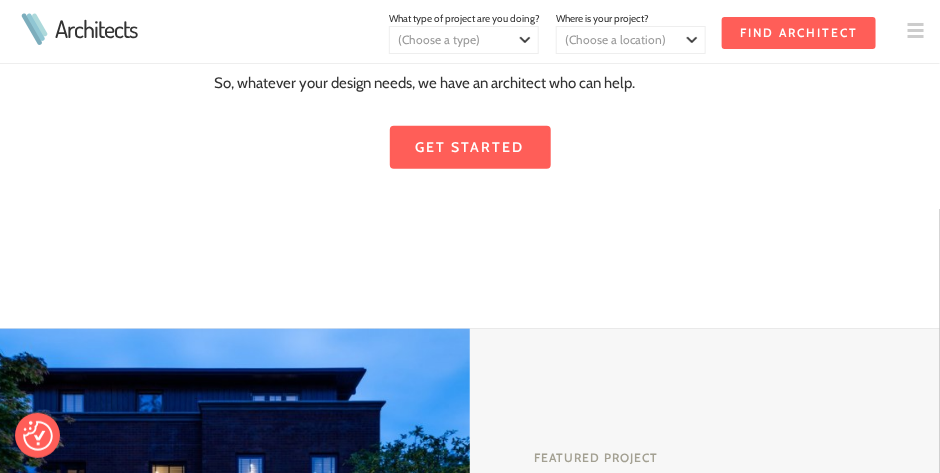 click on "Get started" at bounding box center [470, 147] 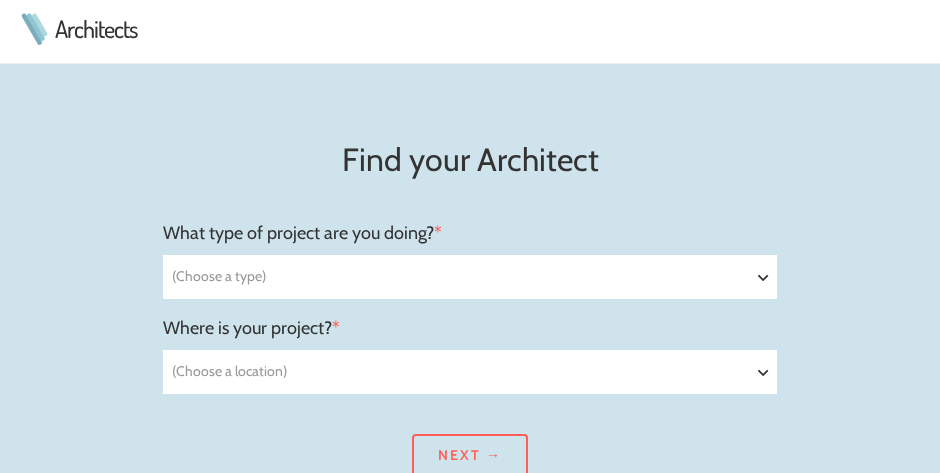 scroll, scrollTop: 0, scrollLeft: 0, axis: both 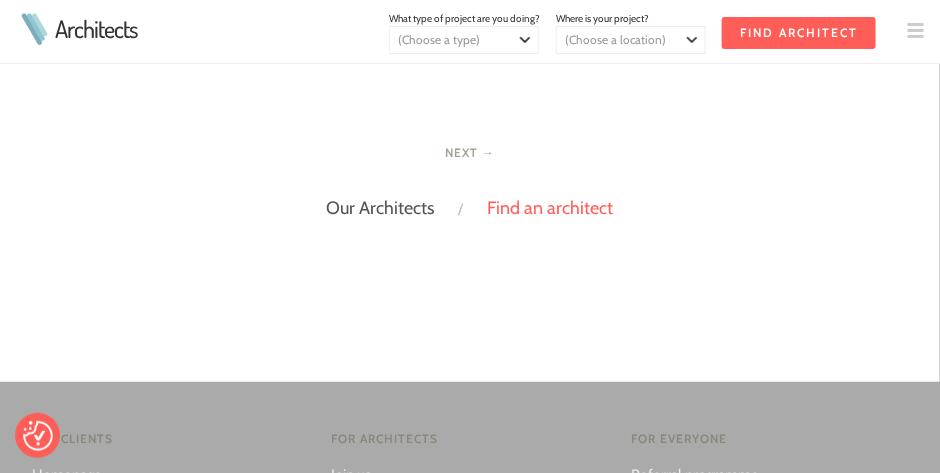 click on "Our Architects" at bounding box center (381, 208) 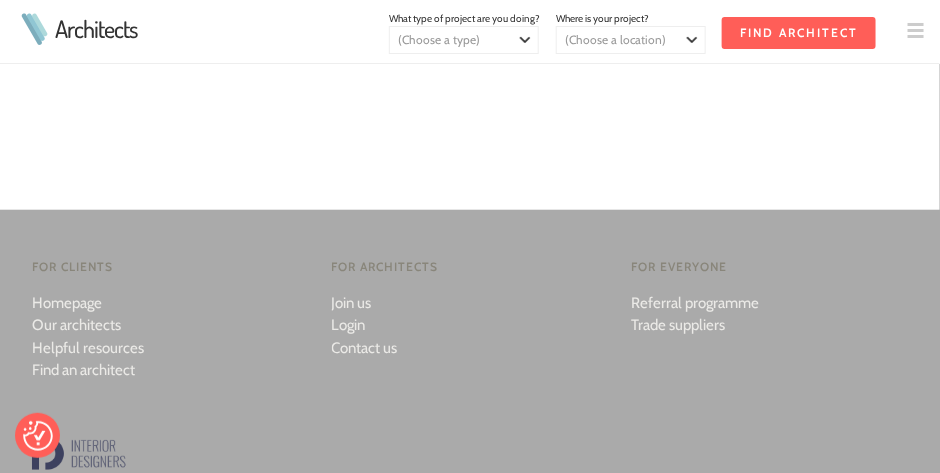 scroll, scrollTop: 2250, scrollLeft: 0, axis: vertical 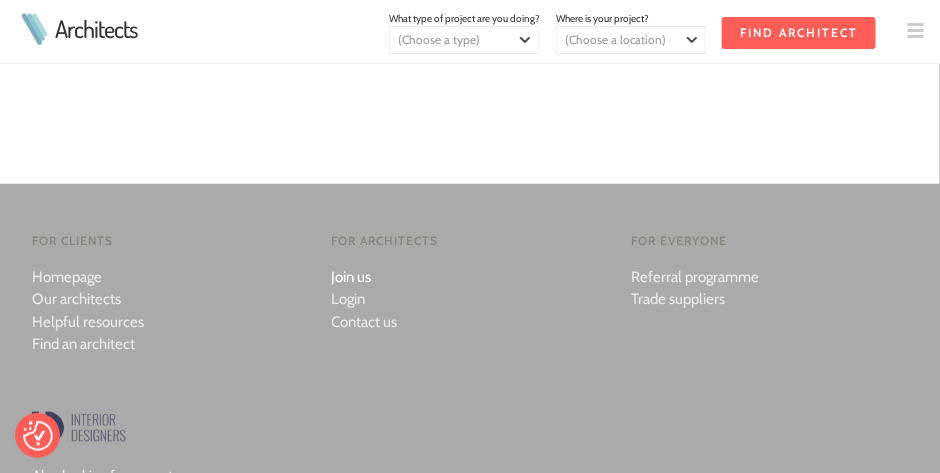 click on "Join us" at bounding box center (352, 277) 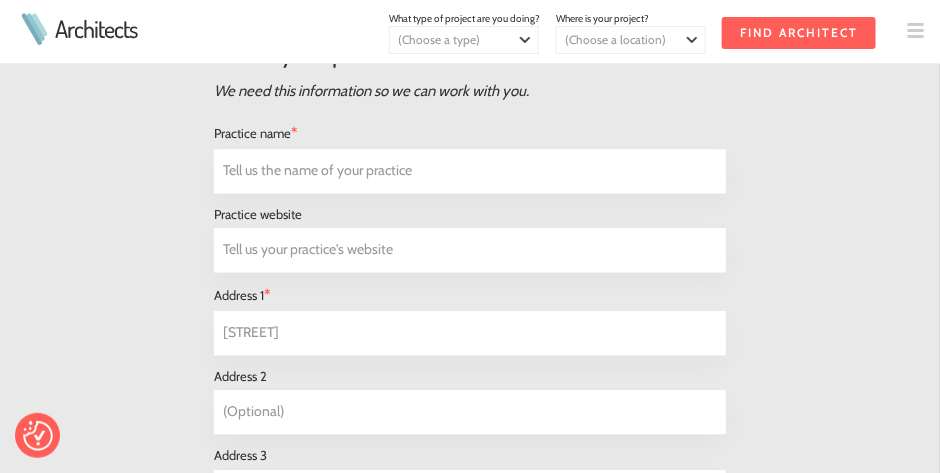 scroll, scrollTop: 1050, scrollLeft: 0, axis: vertical 